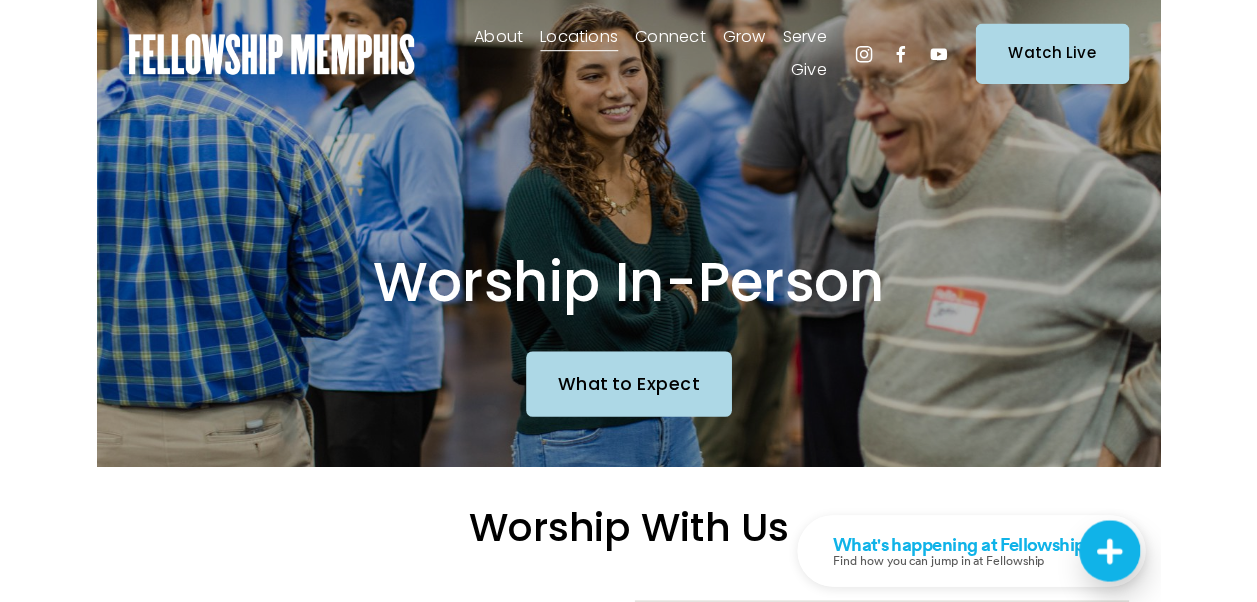 scroll, scrollTop: 0, scrollLeft: 0, axis: both 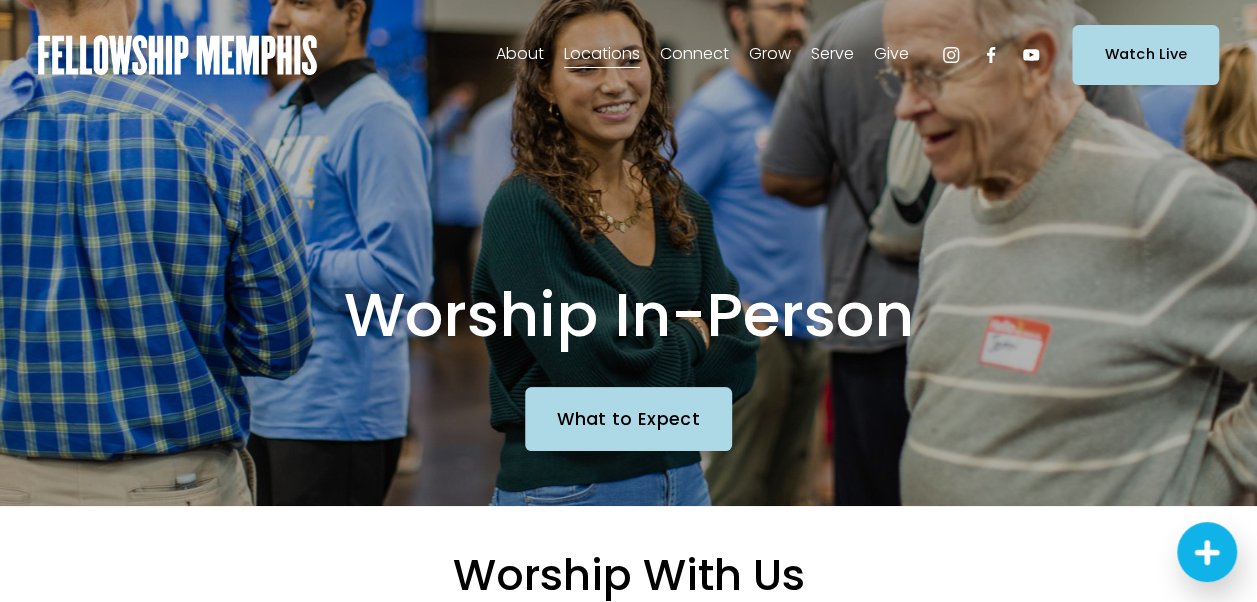click 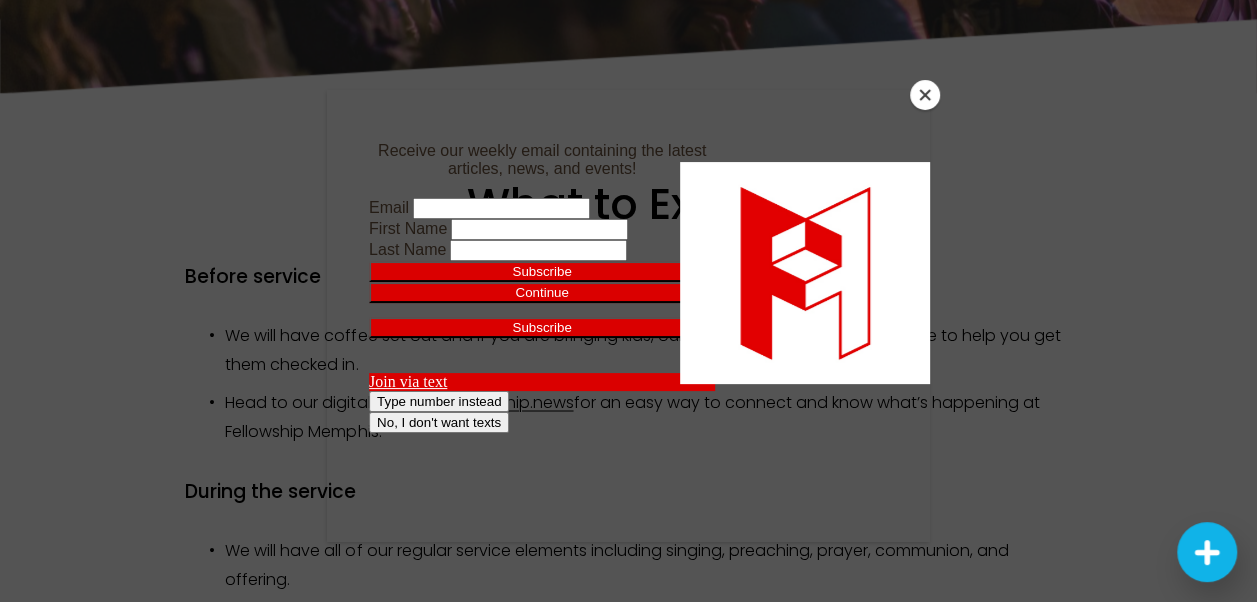 scroll, scrollTop: 1008, scrollLeft: 0, axis: vertical 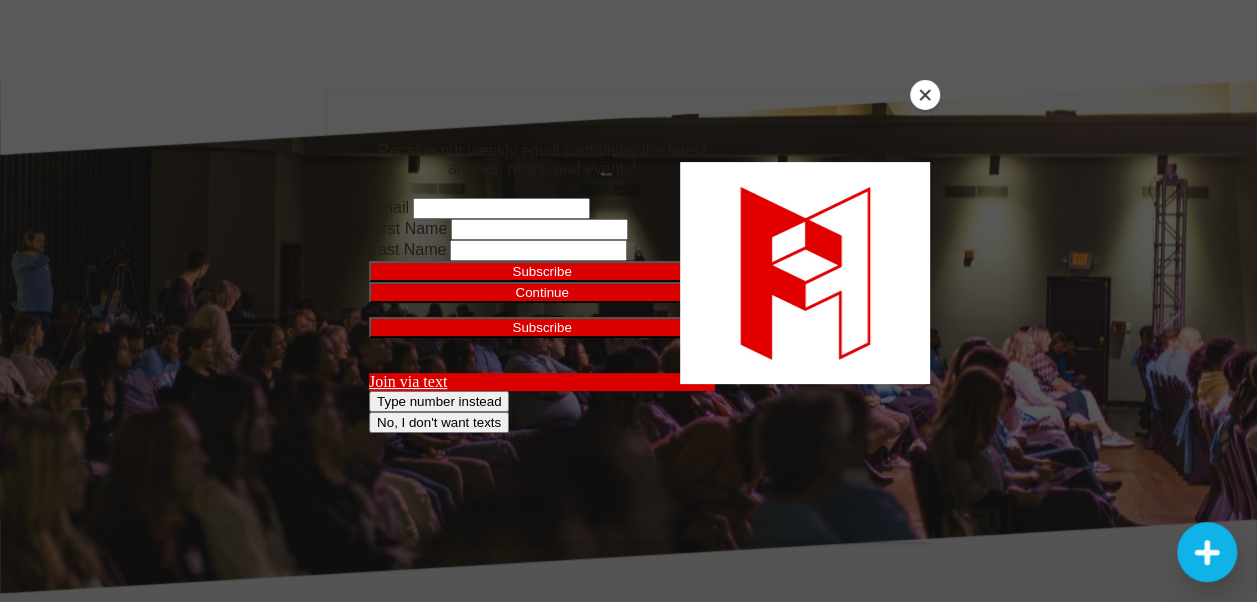 click at bounding box center [925, 95] 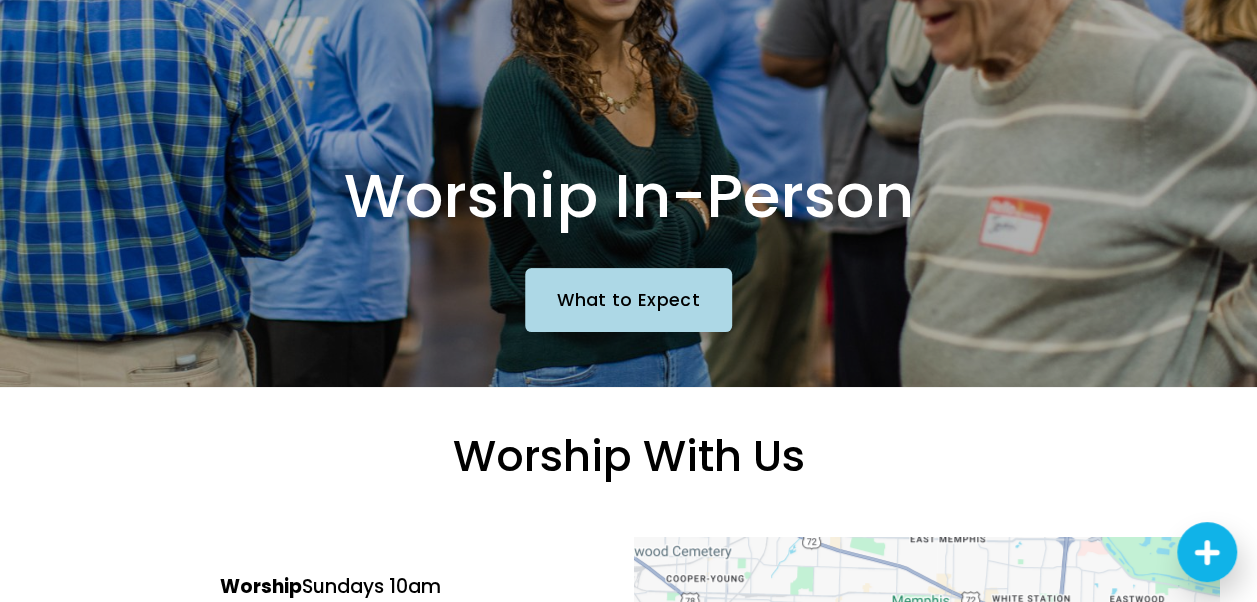 scroll, scrollTop: 0, scrollLeft: 0, axis: both 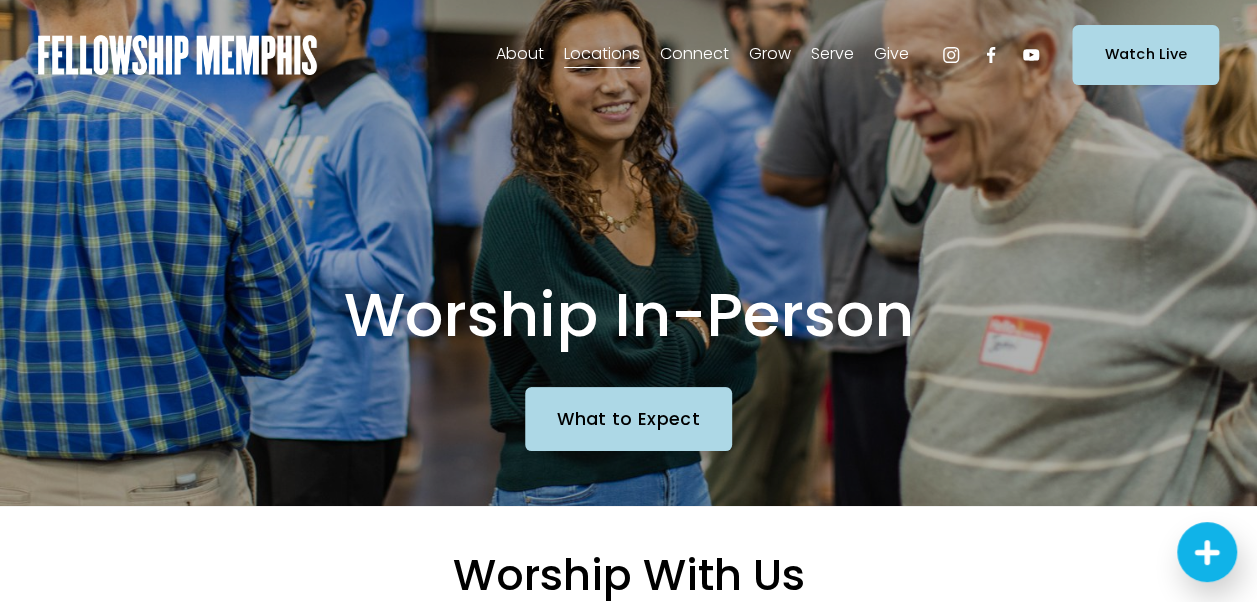click on "Sermons" at bounding box center [0, 0] 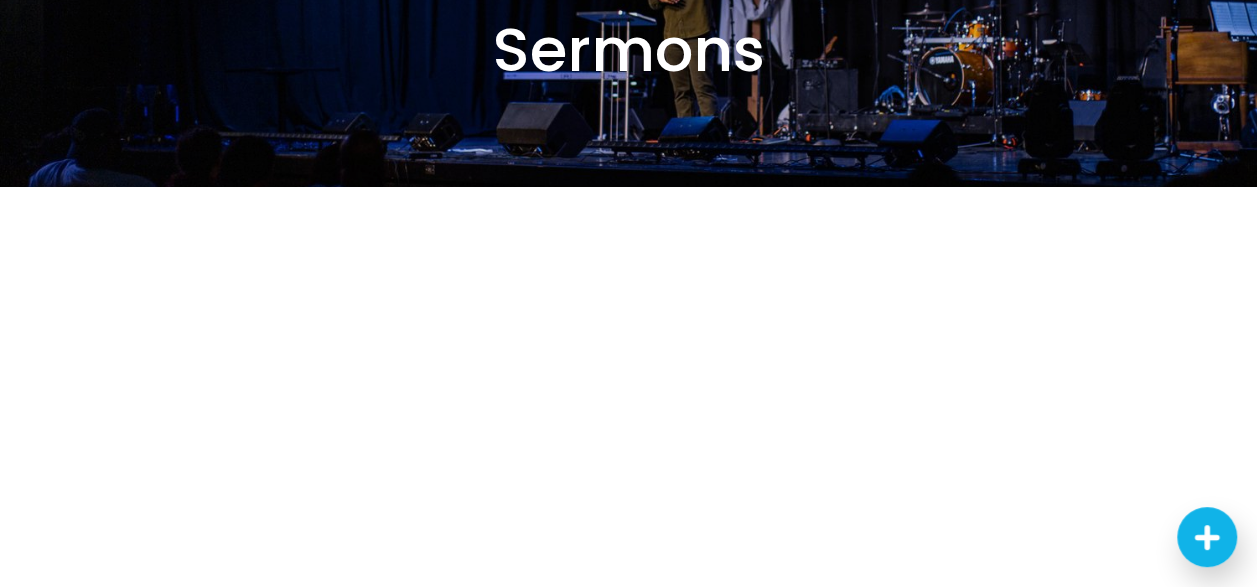 scroll, scrollTop: 200, scrollLeft: 0, axis: vertical 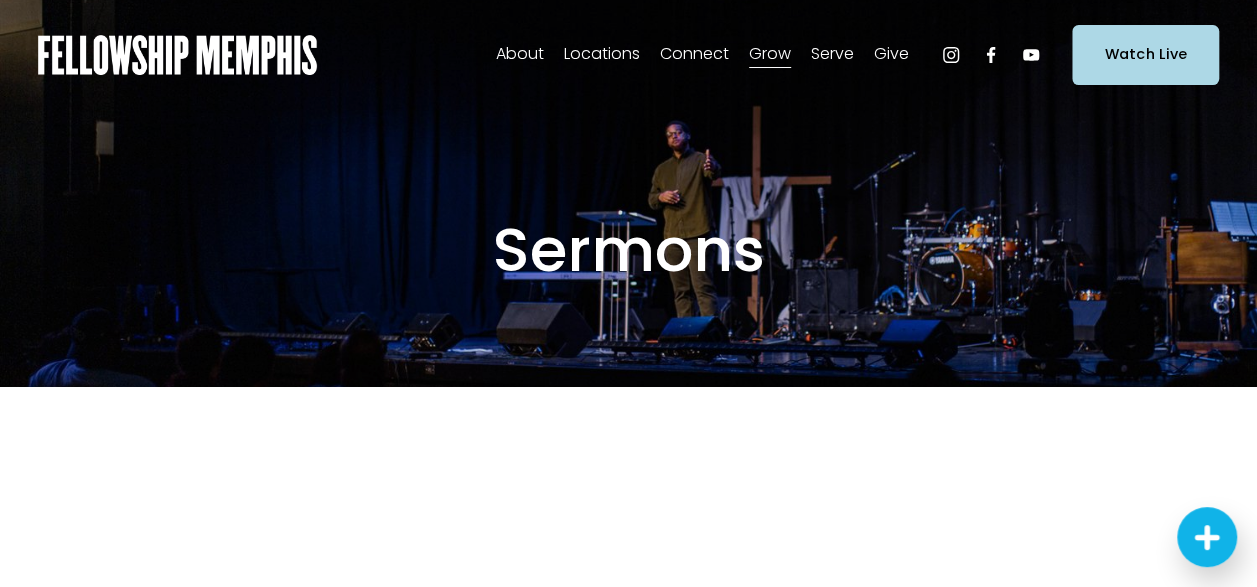 click on "Discipleship Resources" at bounding box center [0, 0] 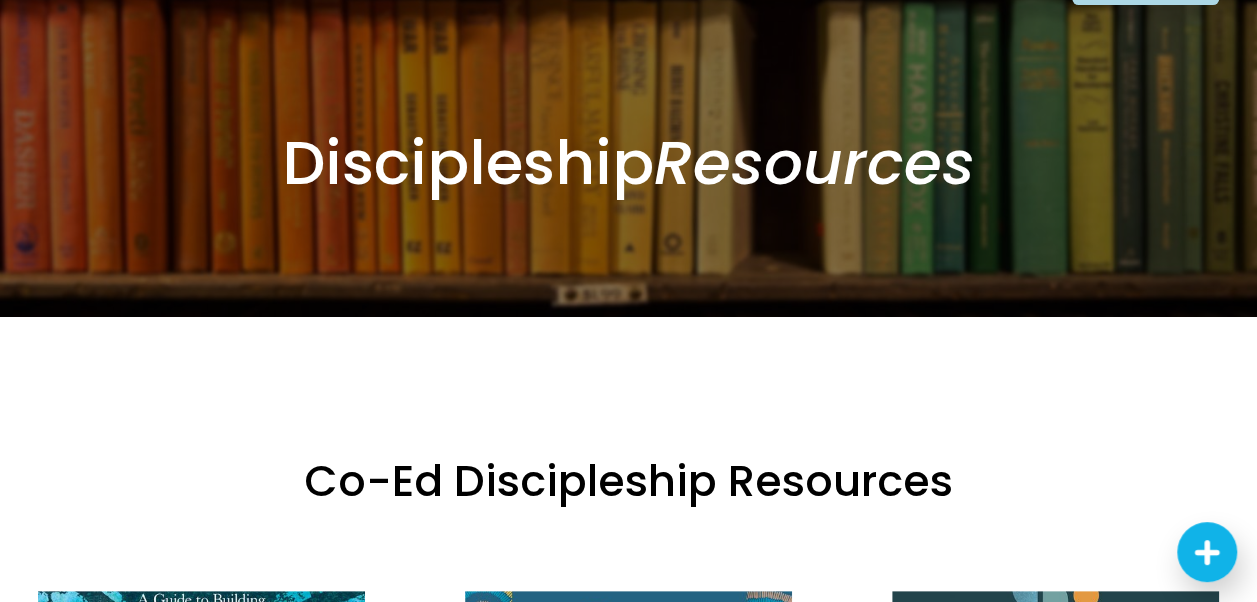 scroll, scrollTop: 0, scrollLeft: 0, axis: both 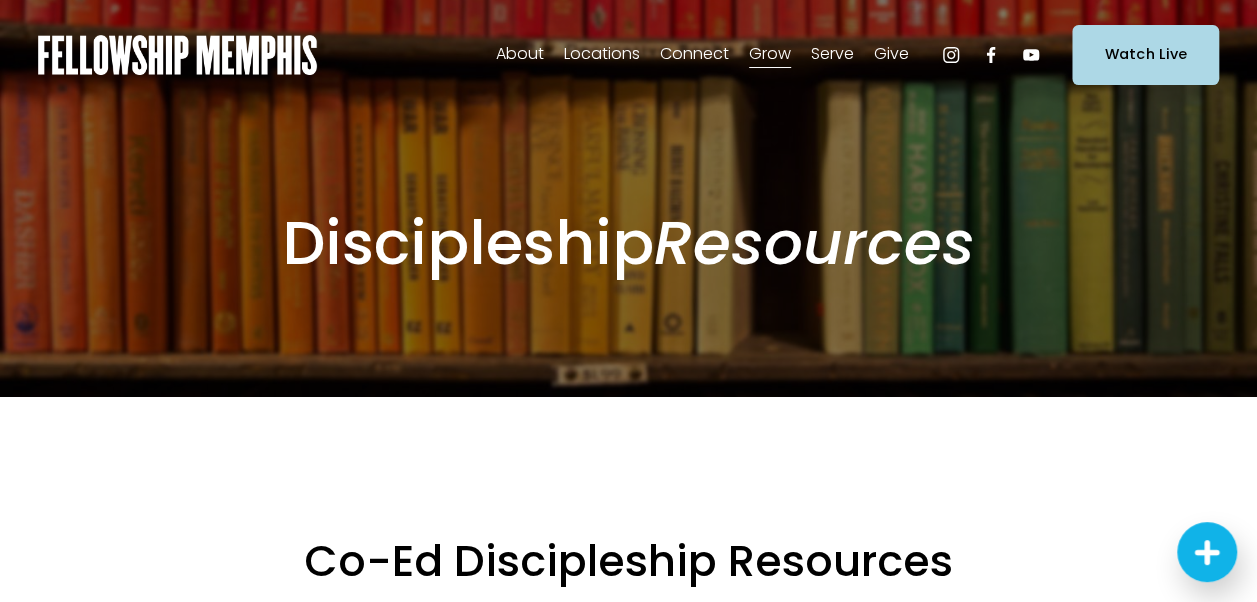 click on "Sermons" at bounding box center [0, 0] 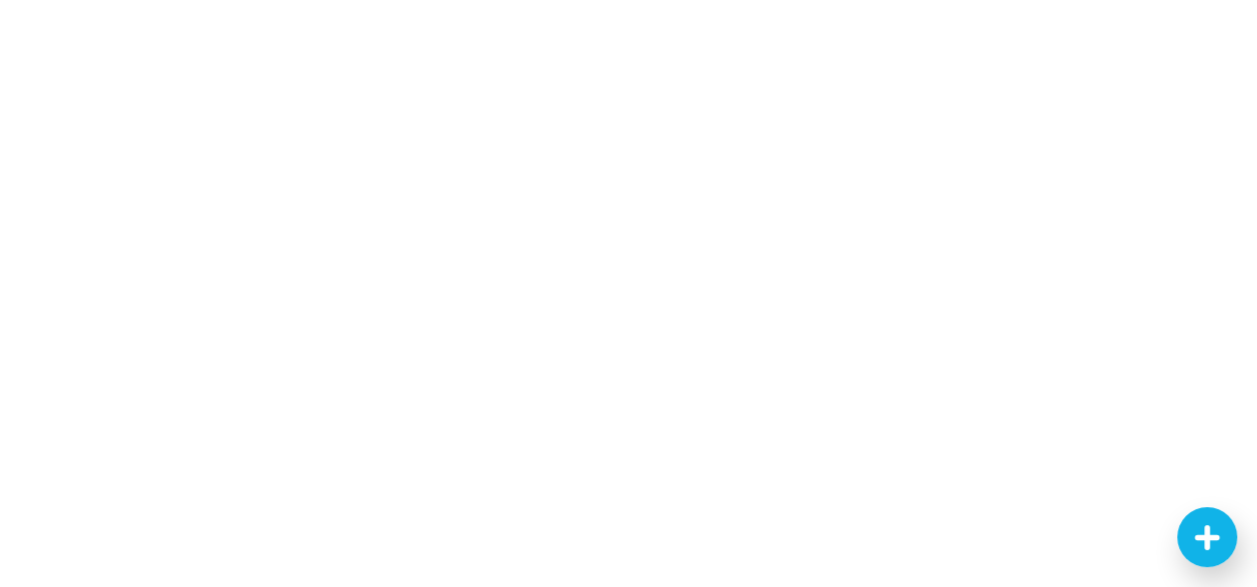 scroll, scrollTop: 300, scrollLeft: 0, axis: vertical 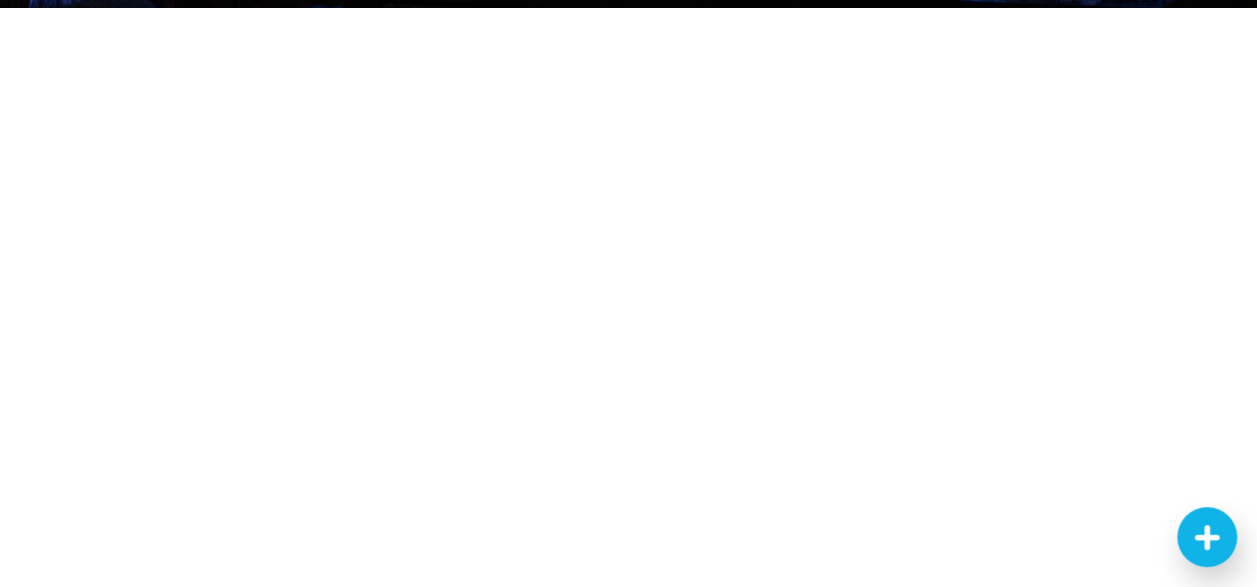 click on "Group Discussion Questions
Blog
[DATE]
Table Talk: More Than a Song : Week 4
[DATE]
[DATE]" at bounding box center [637, 1080] 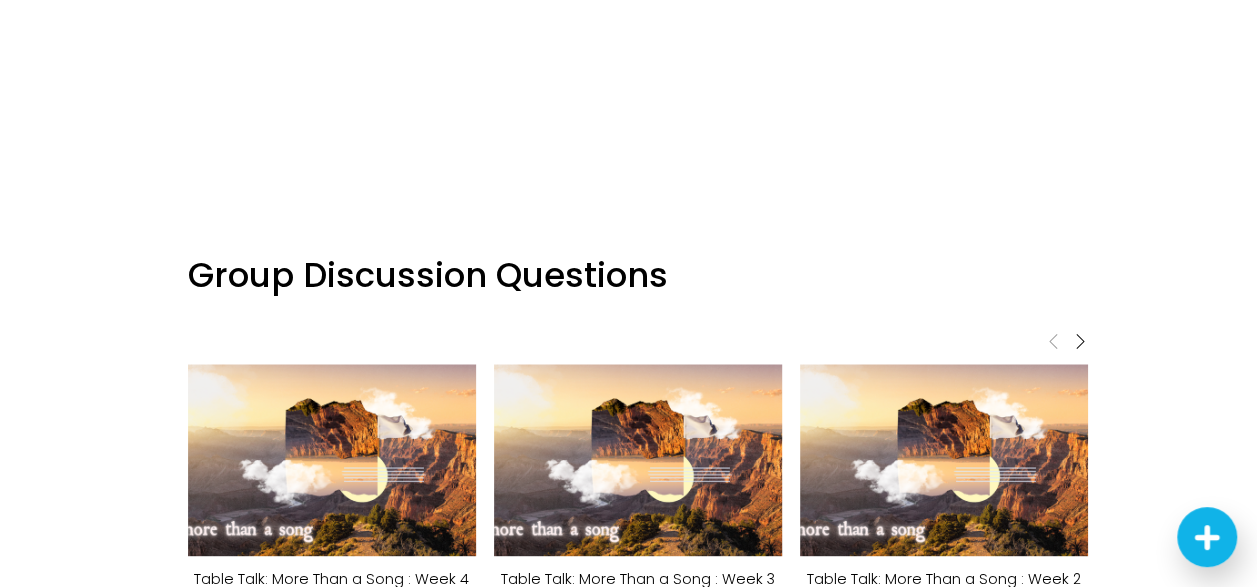 scroll, scrollTop: 1079, scrollLeft: 0, axis: vertical 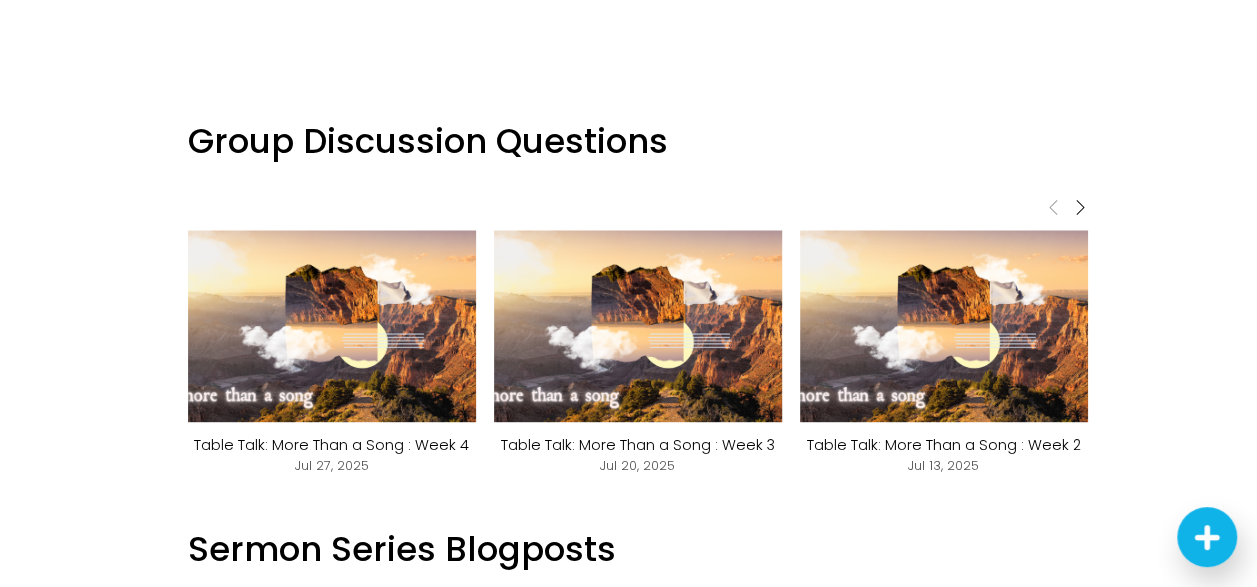 click on "Group Discussion Questions
Blog
[DATE]
Table Talk: More Than a Song : Week 4
[DATE]
[DATE]" at bounding box center (637, 135) 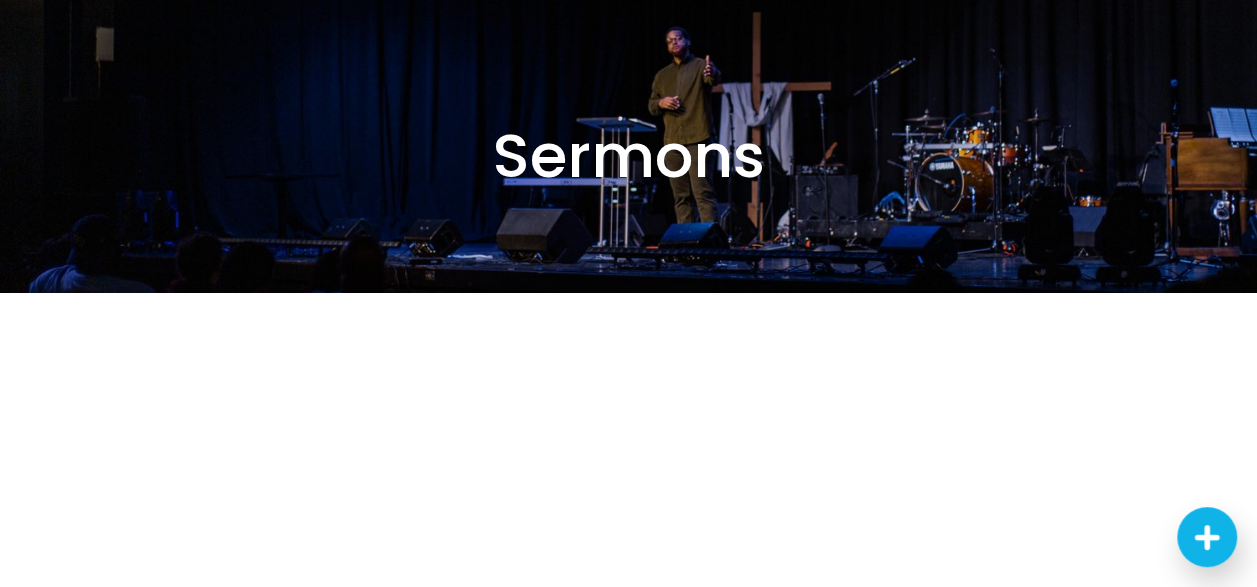 scroll, scrollTop: 200, scrollLeft: 0, axis: vertical 